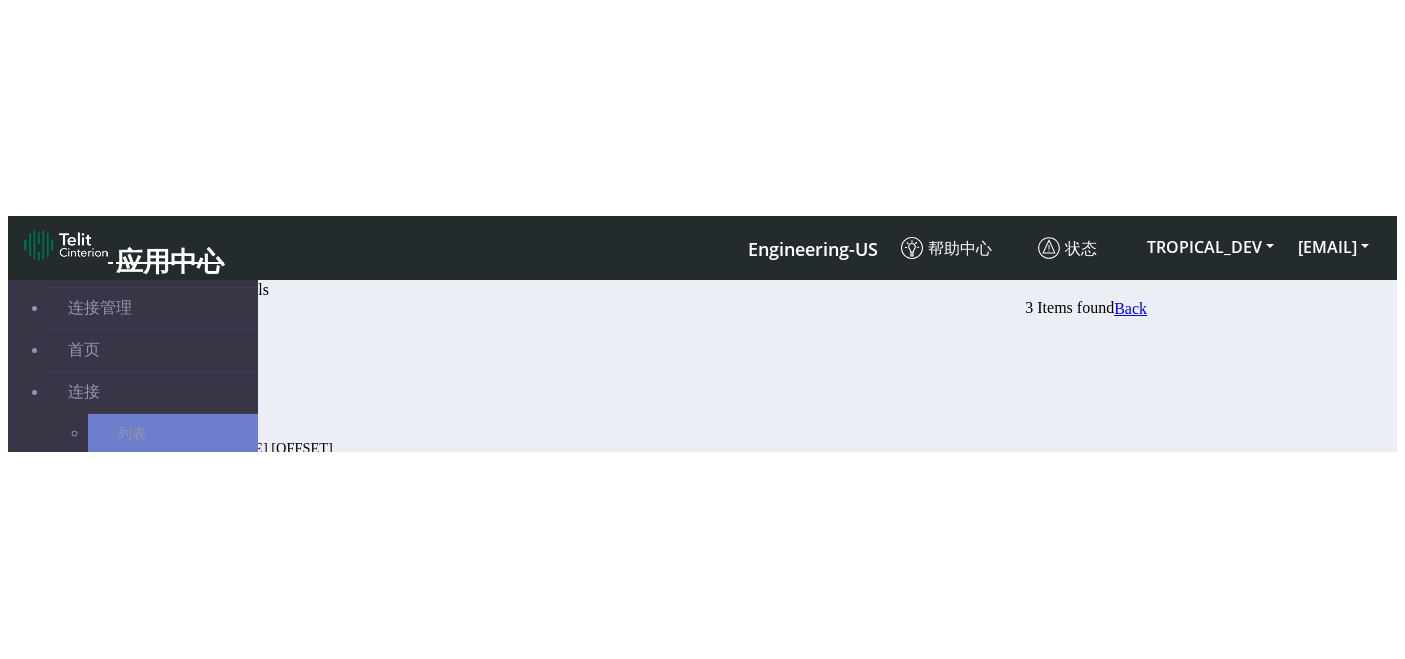 scroll, scrollTop: 0, scrollLeft: 0, axis: both 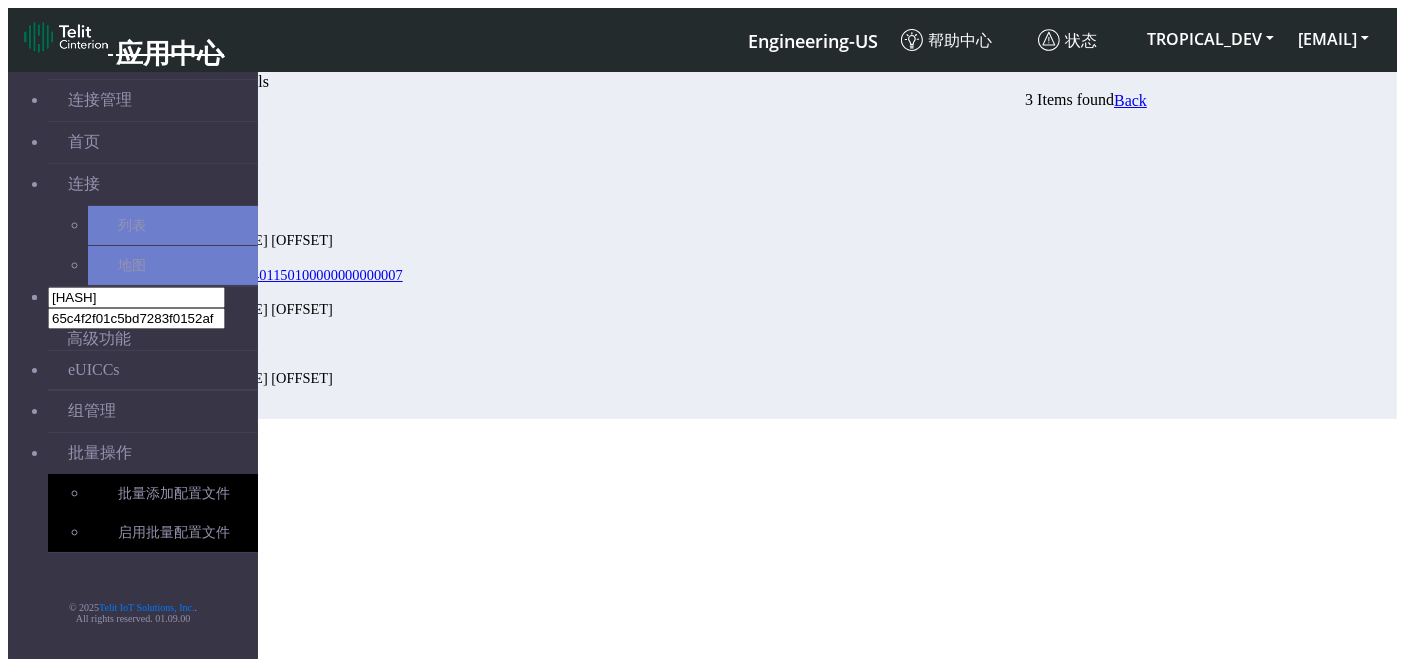 click on "Back" 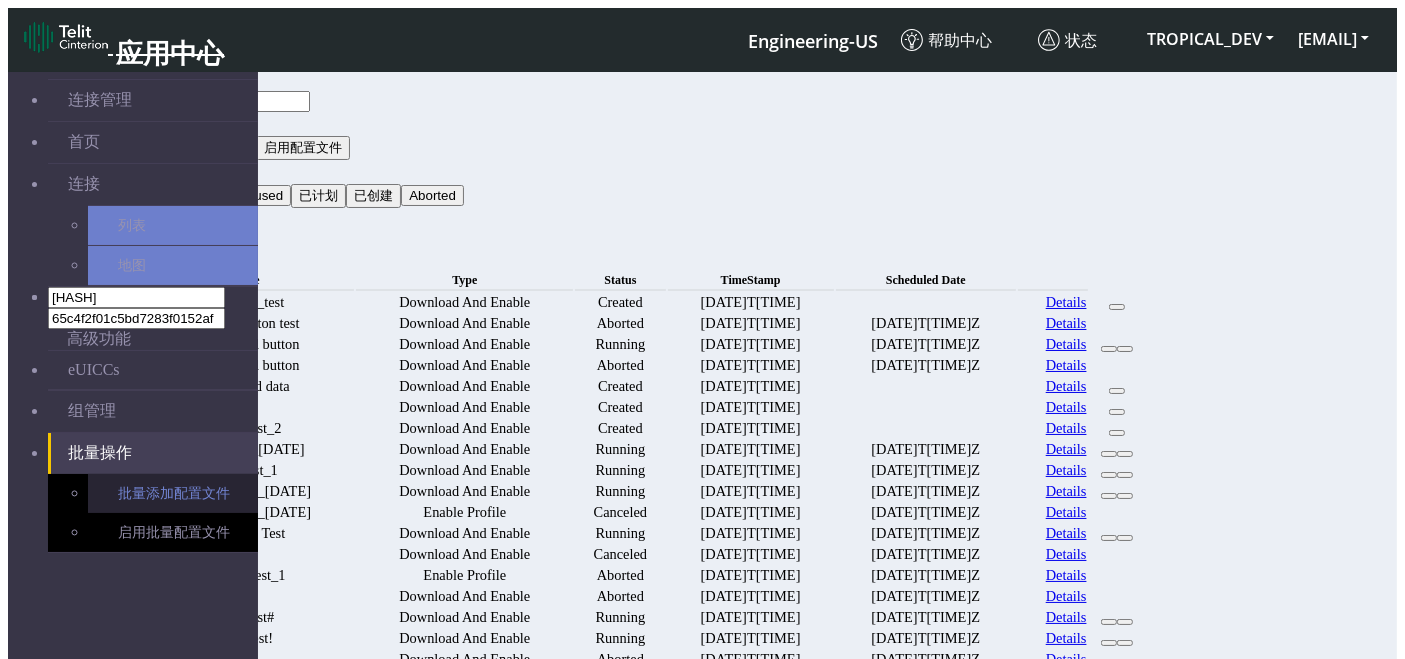 click on "批量添加配置文件" at bounding box center [173, 493] 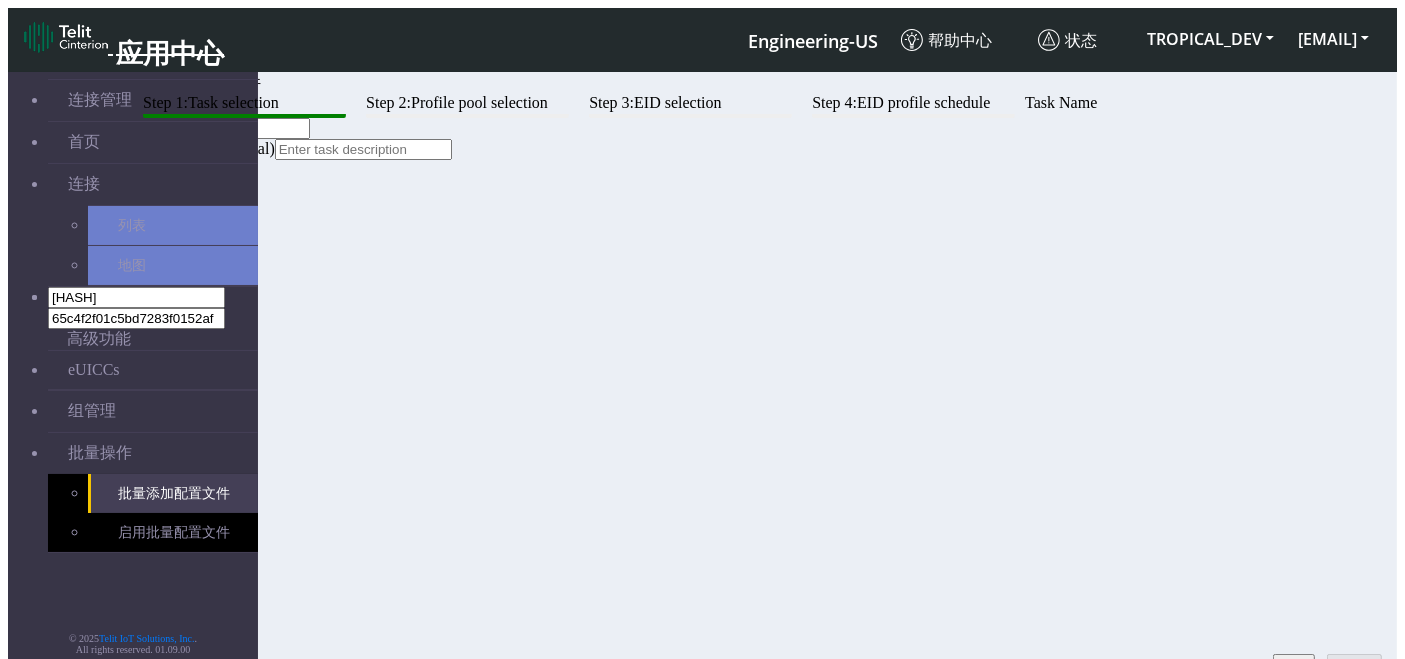click 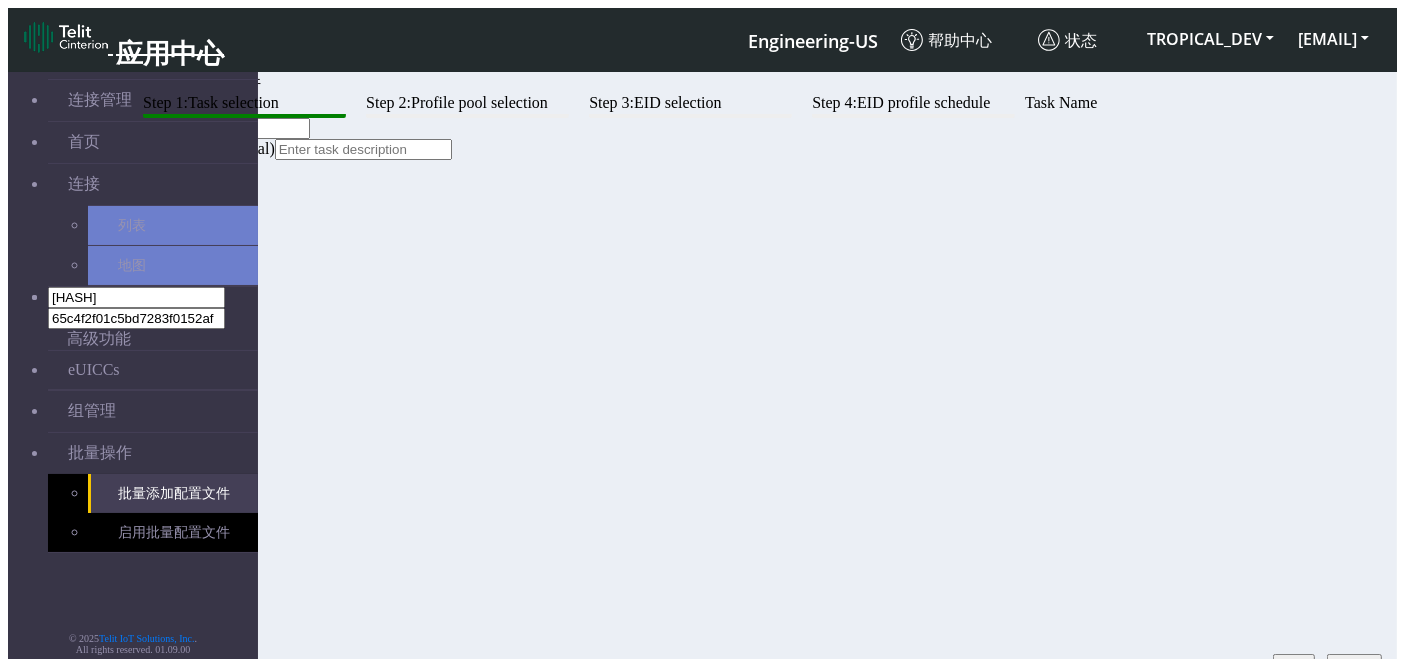 type on "1kADD" 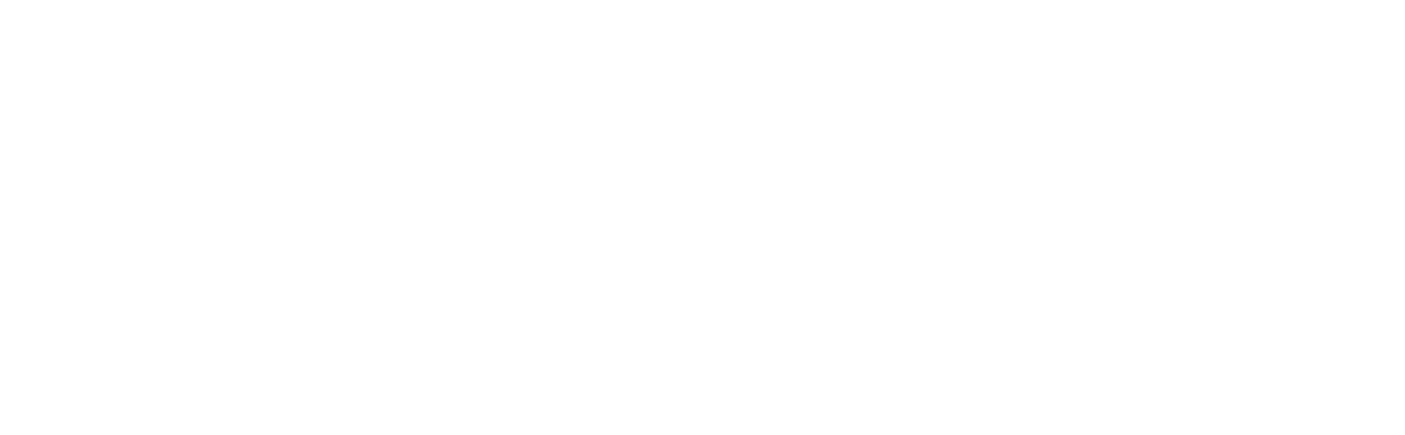 scroll, scrollTop: 0, scrollLeft: 0, axis: both 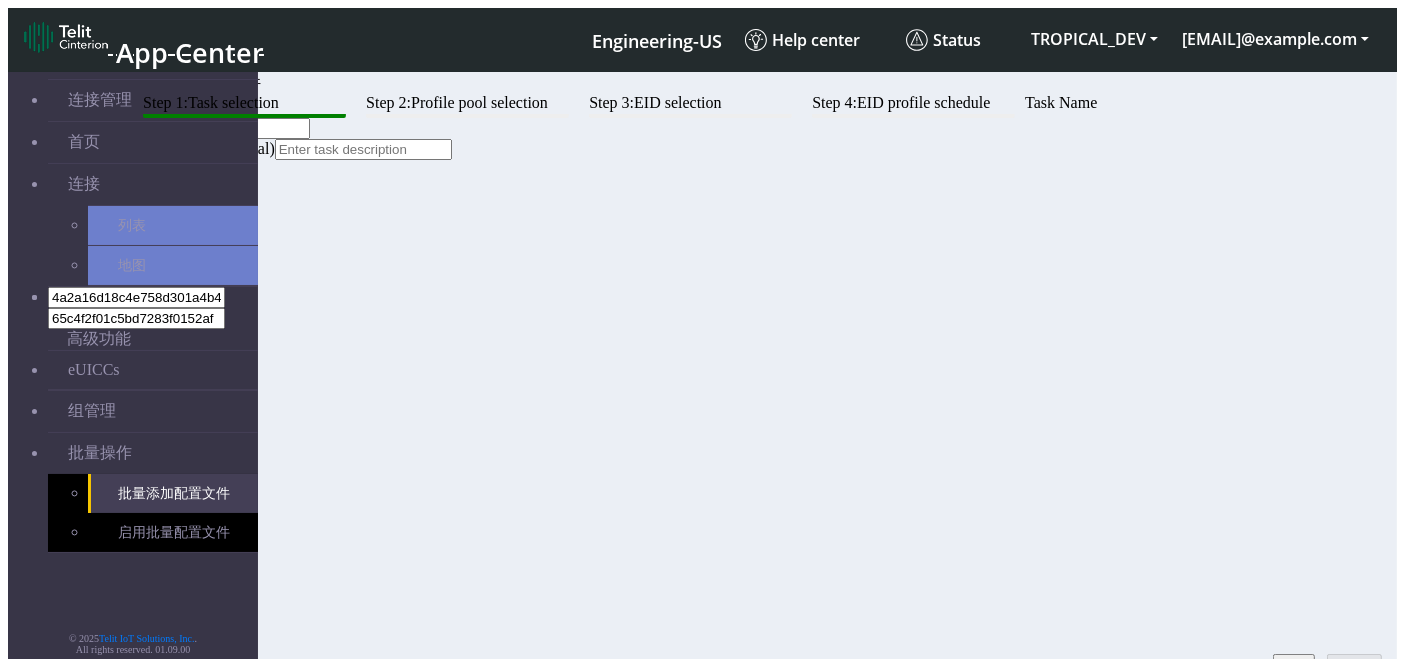 click 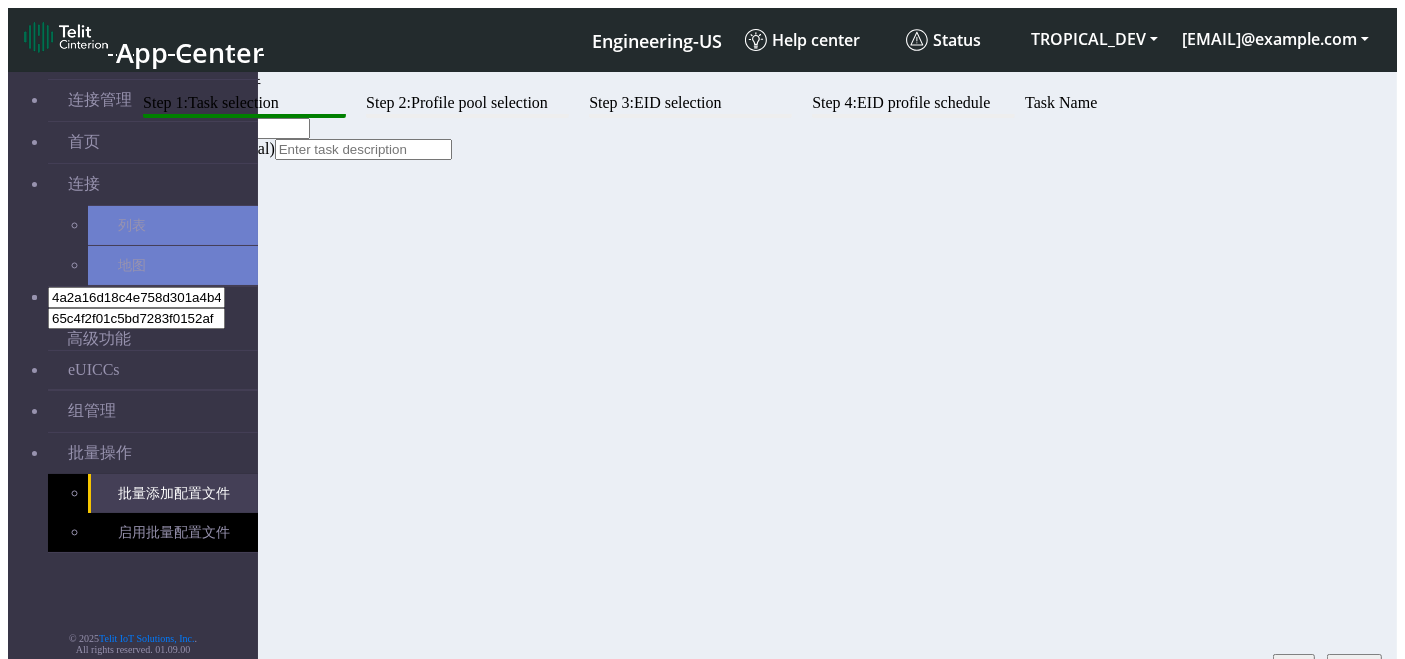 type on "1kADD" 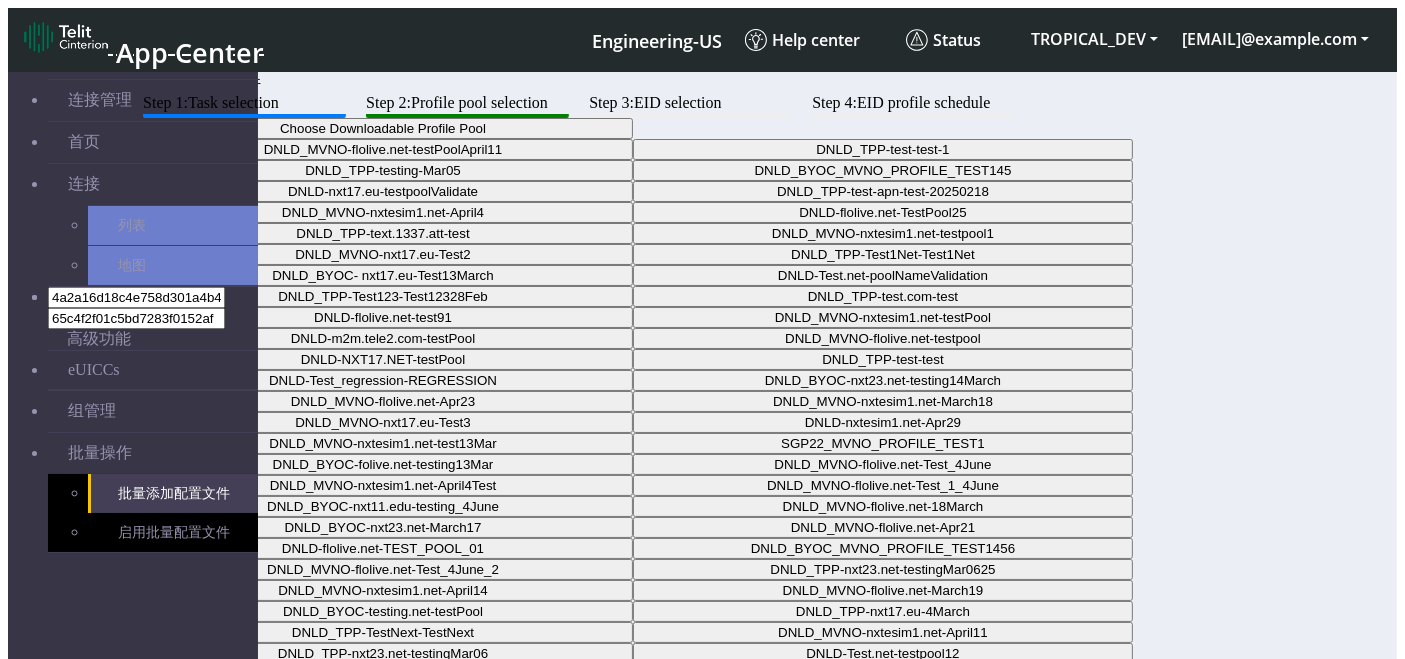 click on "Choose Downloadable Profile Pool" at bounding box center [383, 128] 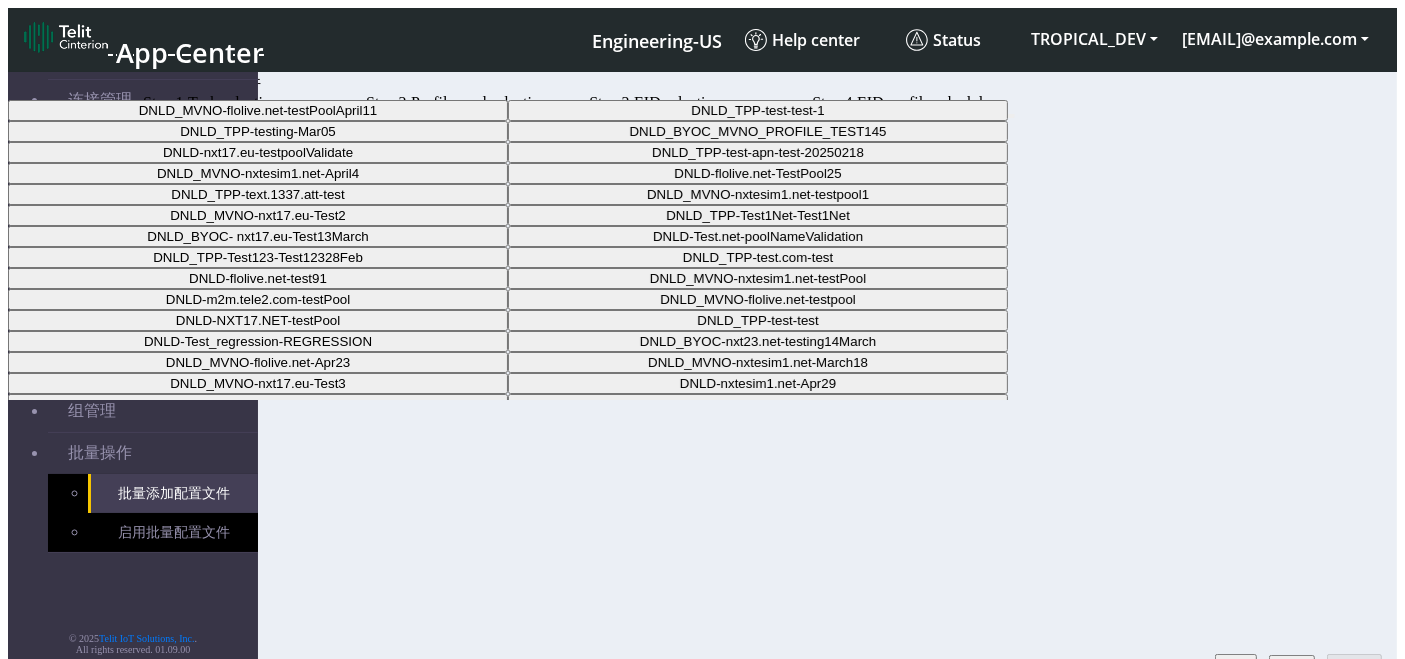 click on "DNLD_MVNO-flolive.net-testPoolApril11" at bounding box center (258, 110) 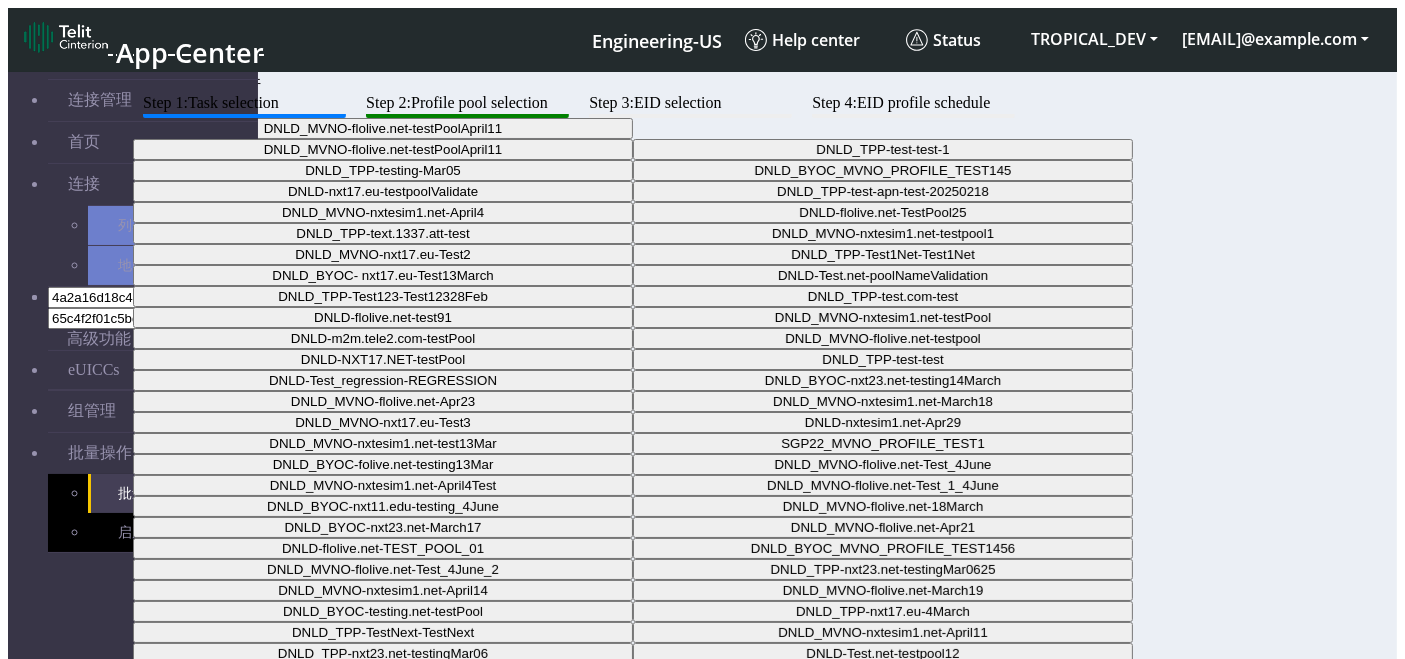 click on "下一步" at bounding box center (1354, 721) 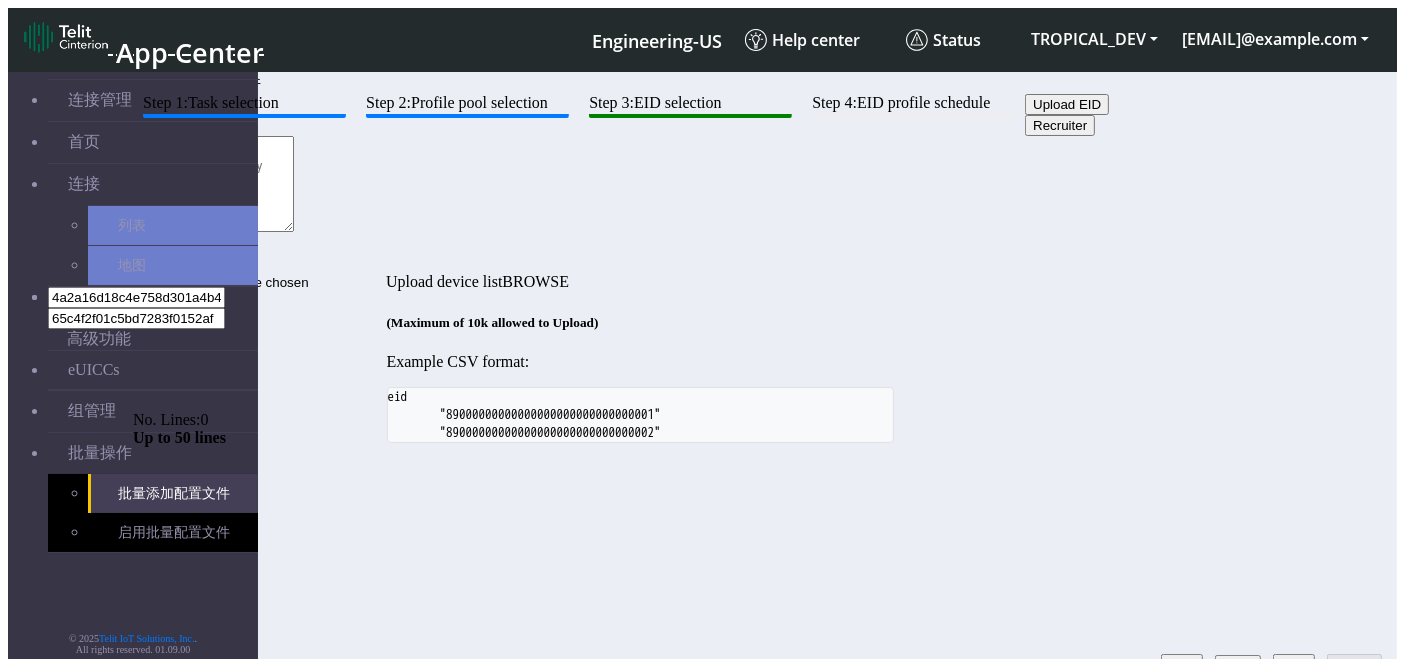 click on "Upload EID" at bounding box center (1067, 104) 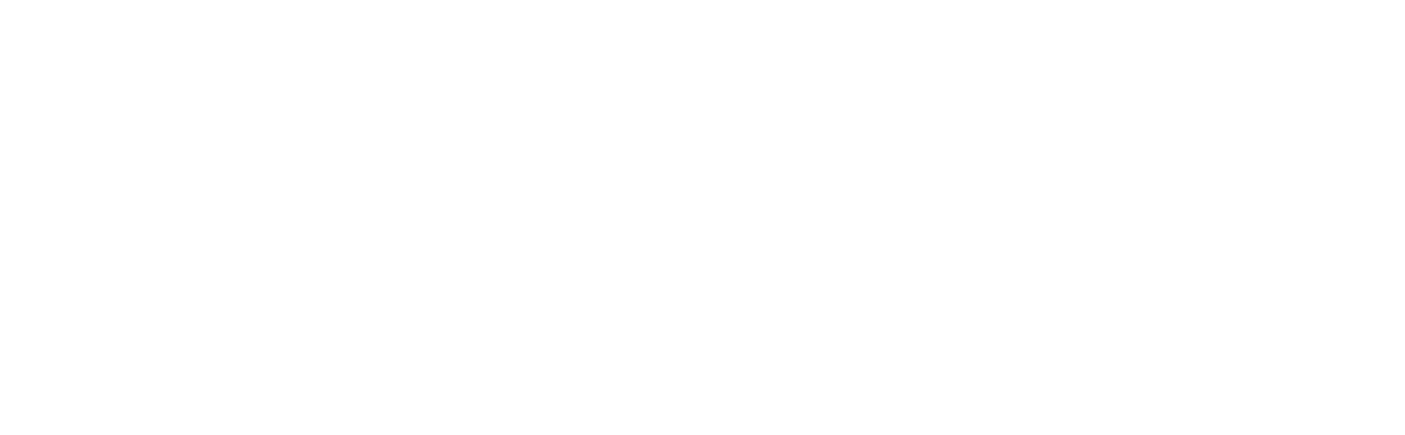 scroll, scrollTop: 0, scrollLeft: 0, axis: both 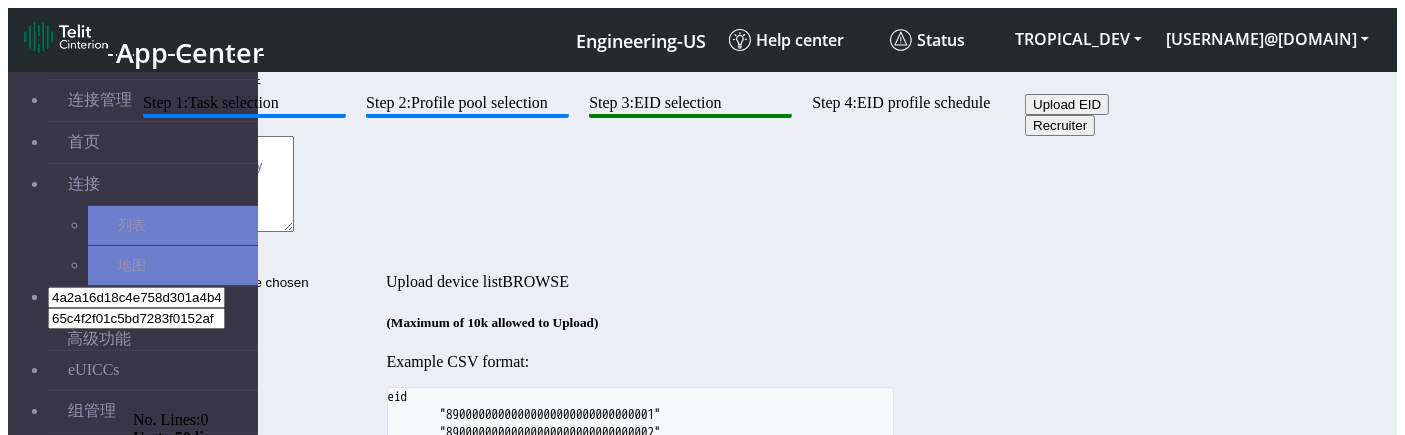 click on "Upload EID" at bounding box center [1067, 104] 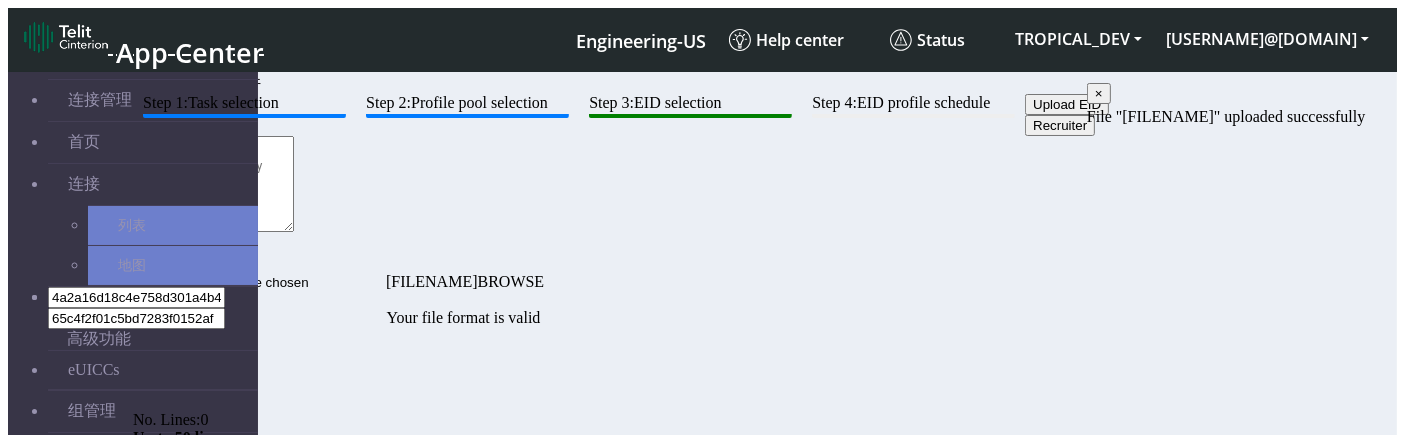 scroll, scrollTop: 194, scrollLeft: 0, axis: vertical 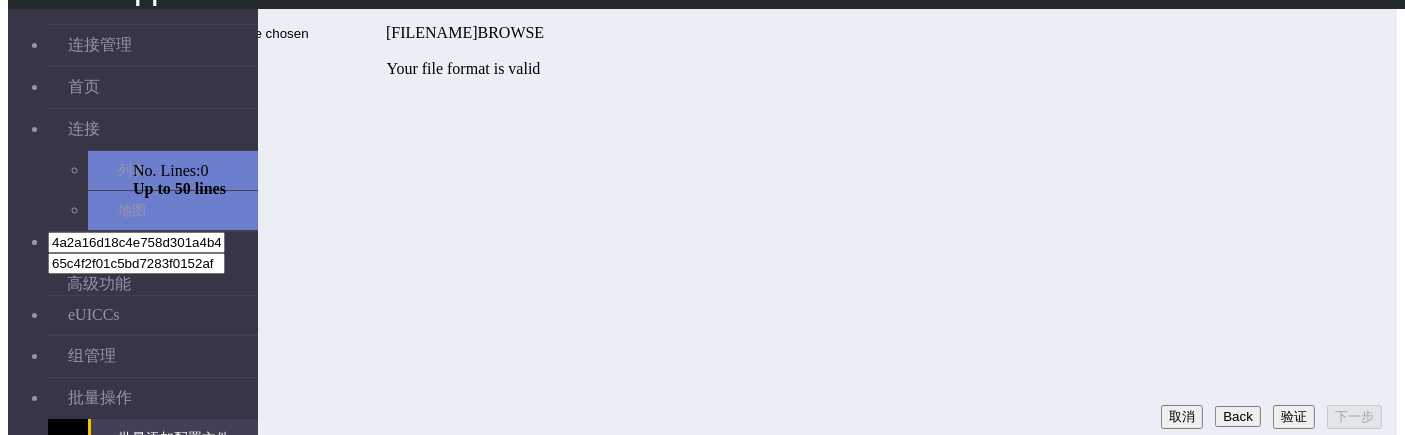 click on "验证" at bounding box center (1294, 417) 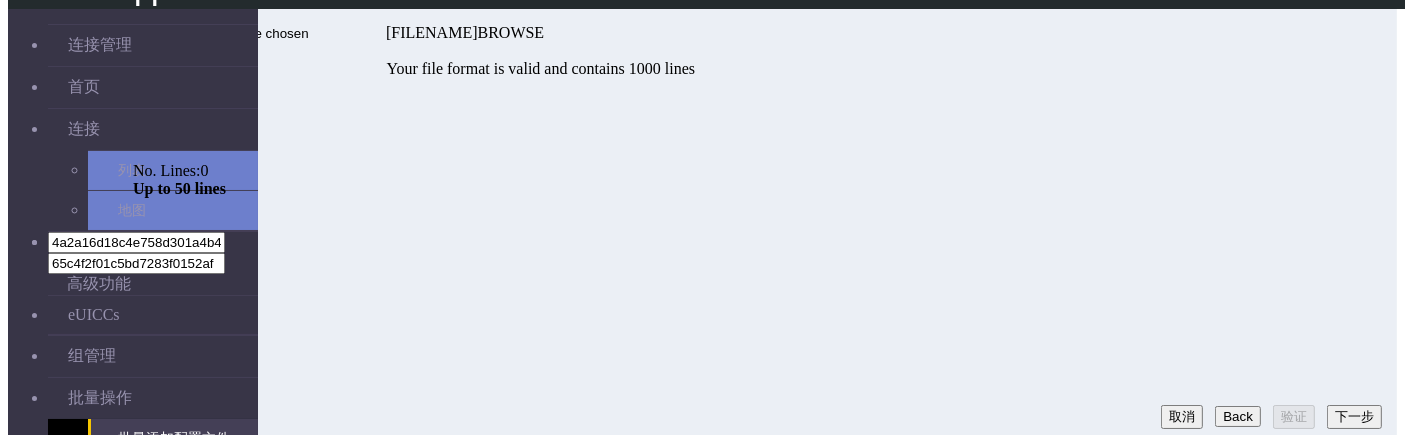 click on "下一步" at bounding box center (1354, 417) 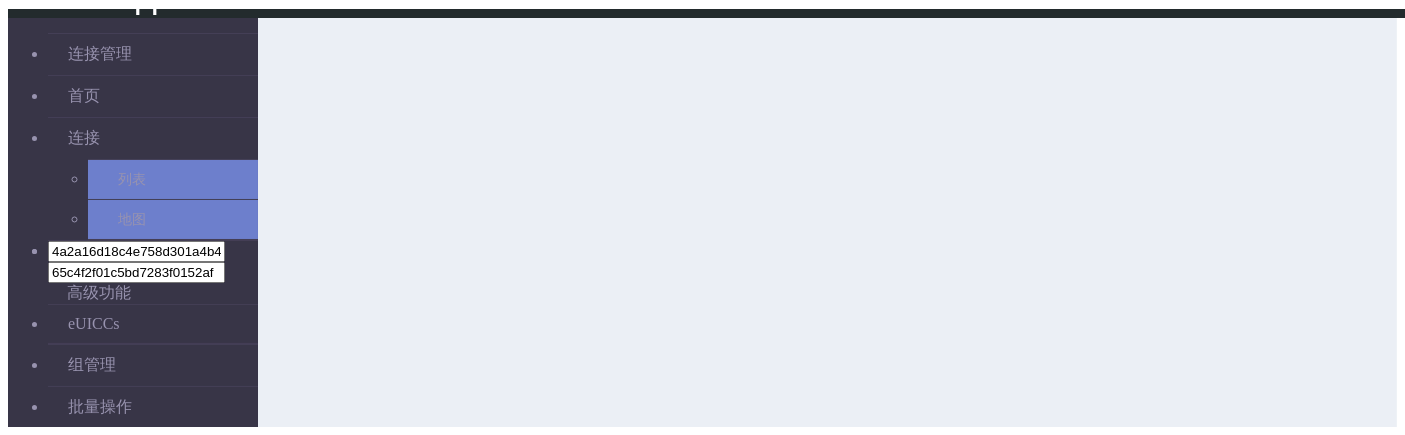 scroll, scrollTop: 194, scrollLeft: 0, axis: vertical 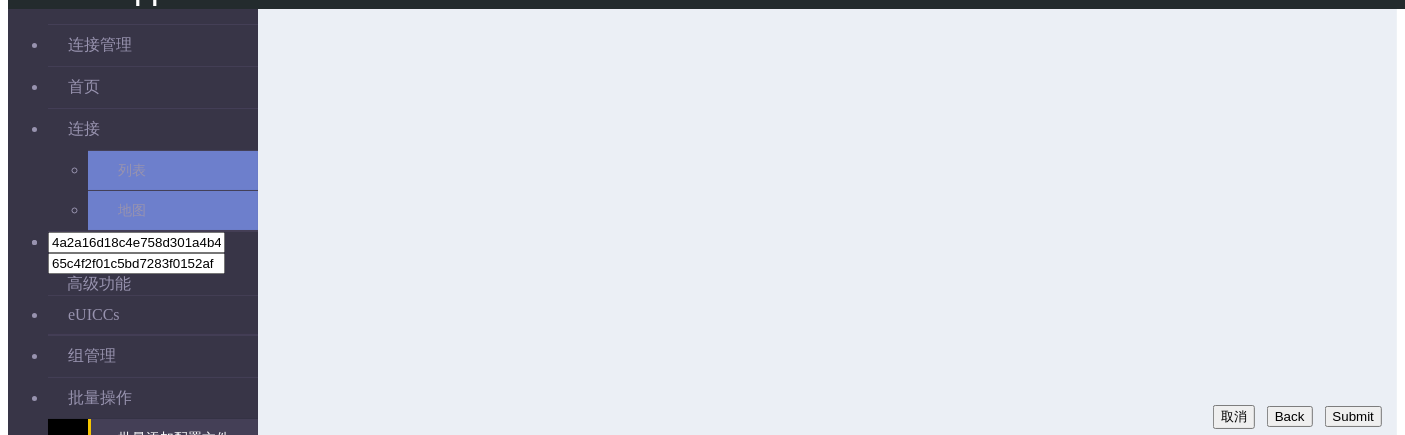 click on "Submit" at bounding box center [1353, 416] 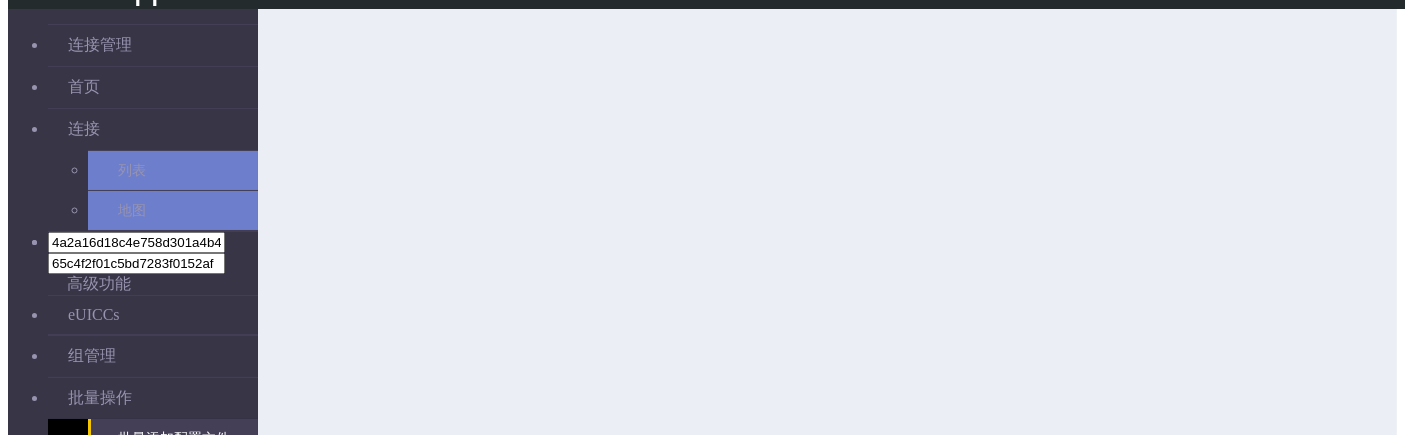 scroll, scrollTop: 147, scrollLeft: 0, axis: vertical 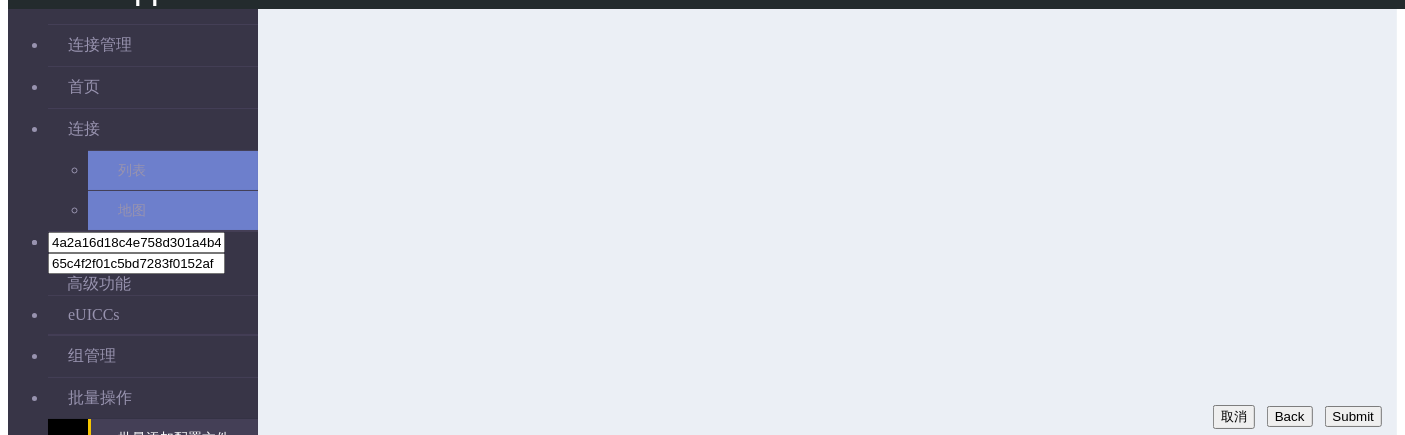 click on "Submit" at bounding box center [1353, 416] 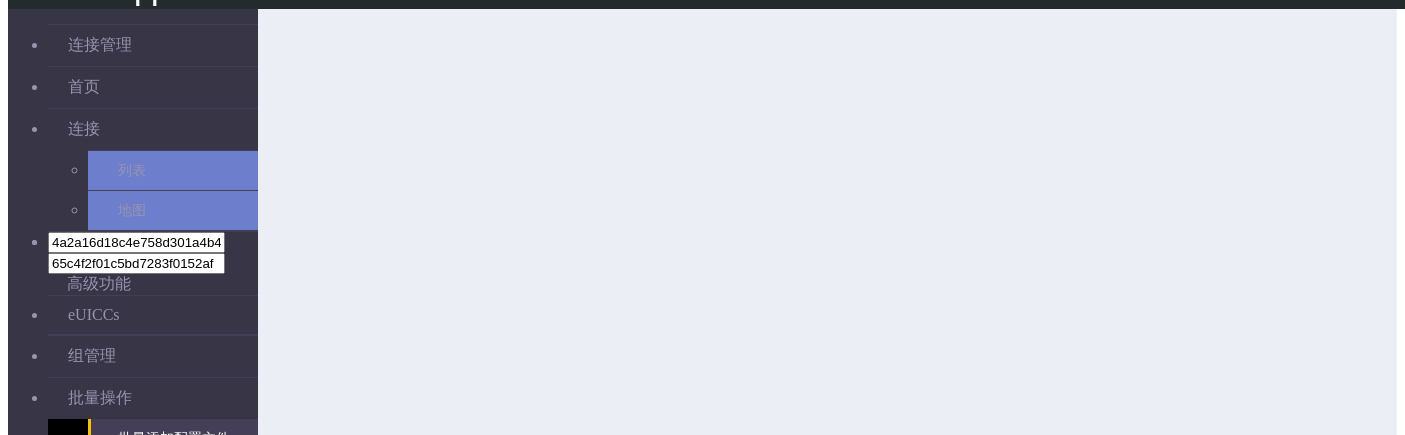 scroll, scrollTop: 127, scrollLeft: 0, axis: vertical 